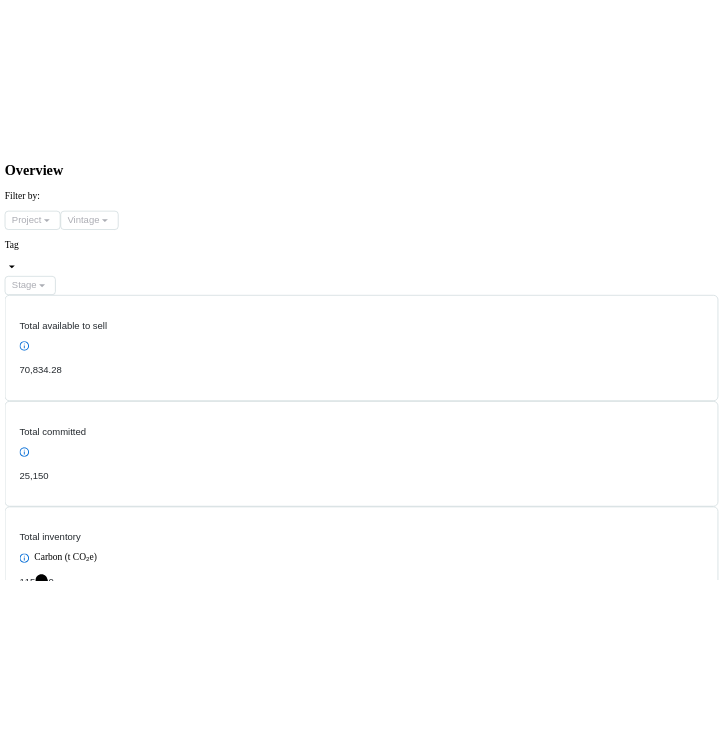 scroll, scrollTop: 0, scrollLeft: 0, axis: both 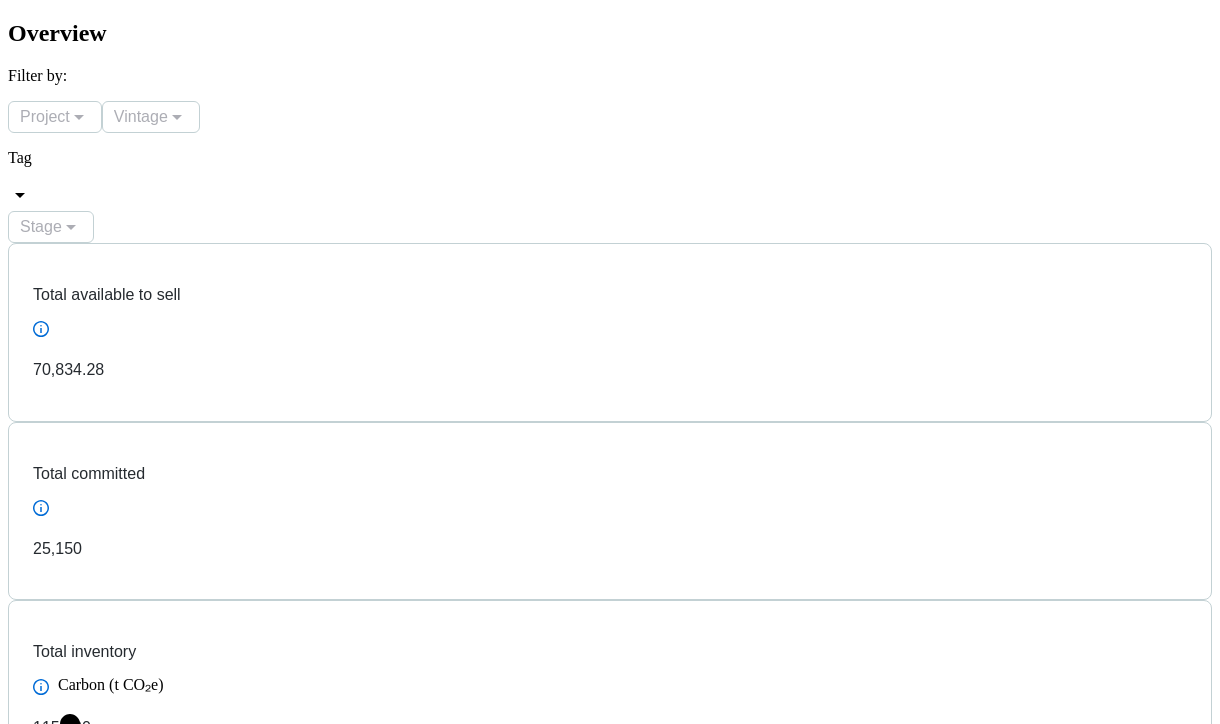 click on "Inventory" at bounding box center (63, 1309) 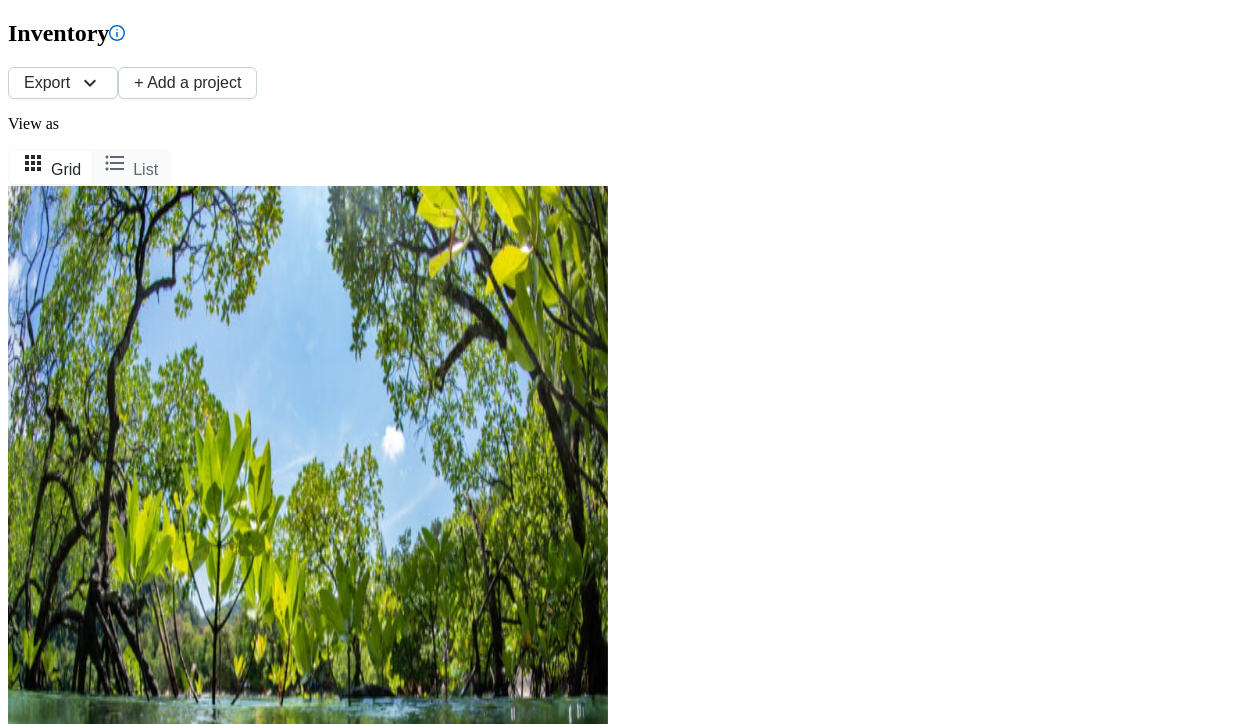 click at bounding box center [308, 686] 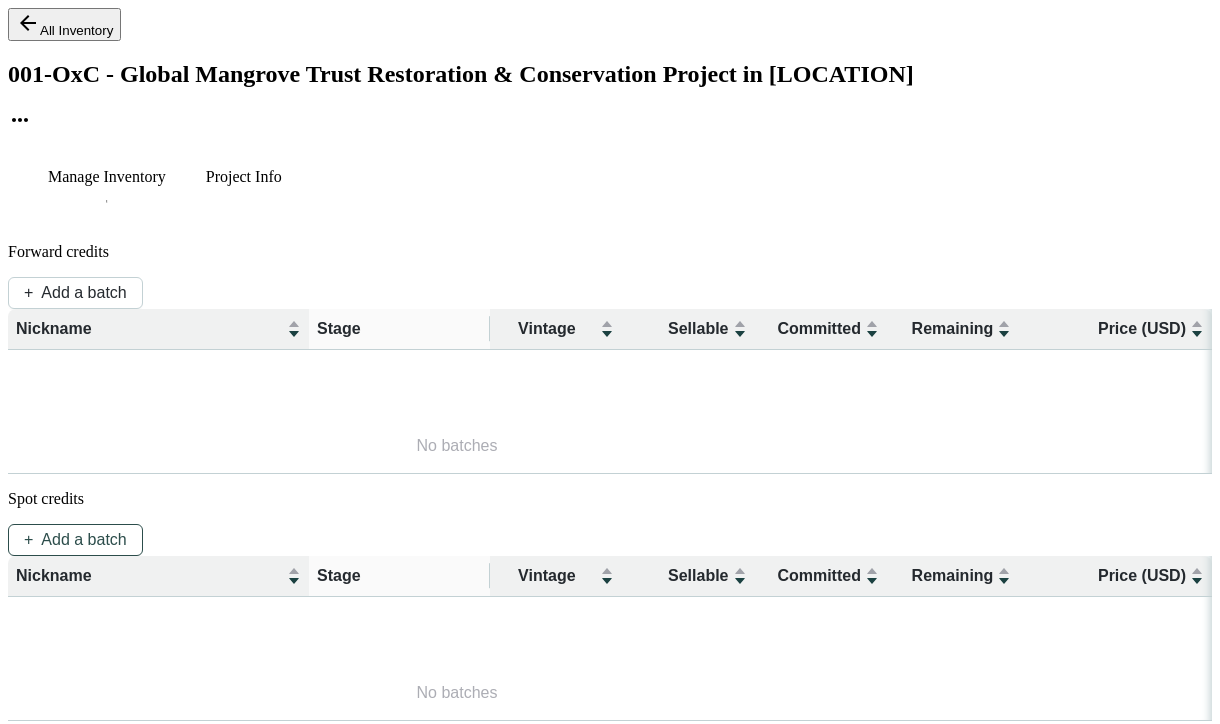 click on "+ Add a batch" at bounding box center (75, 293) 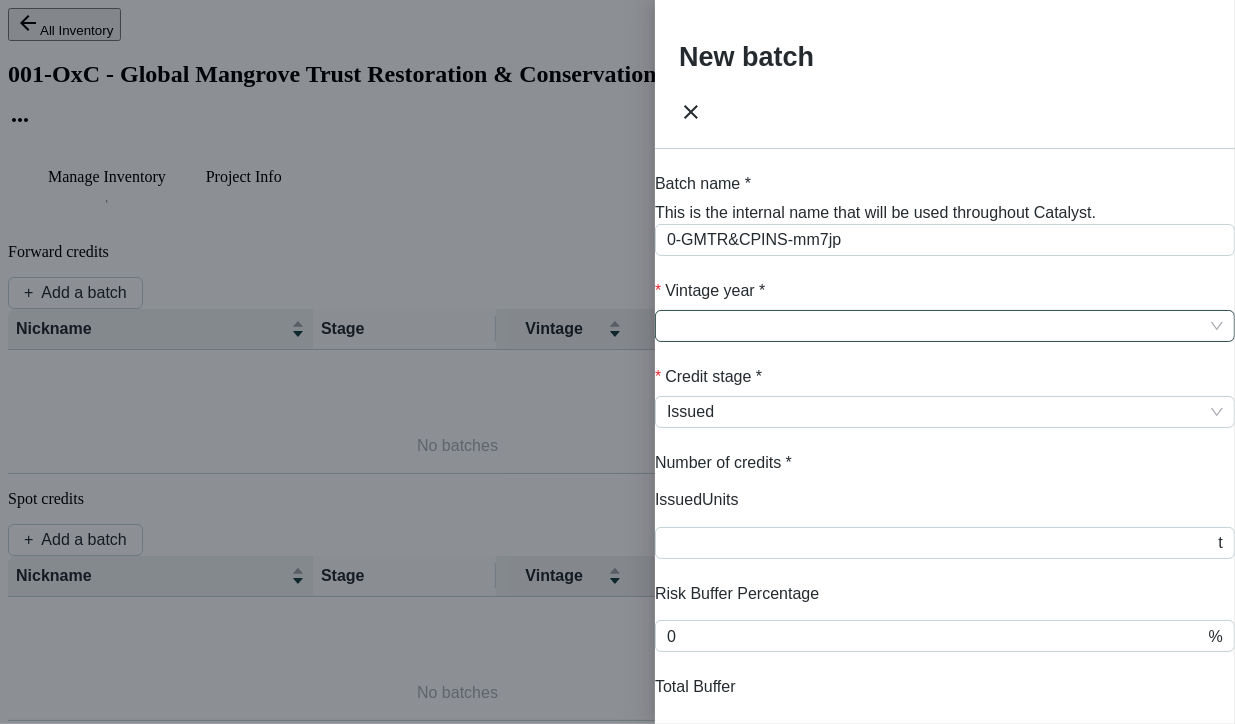 click on "Vintage year   *" at bounding box center (935, 326) 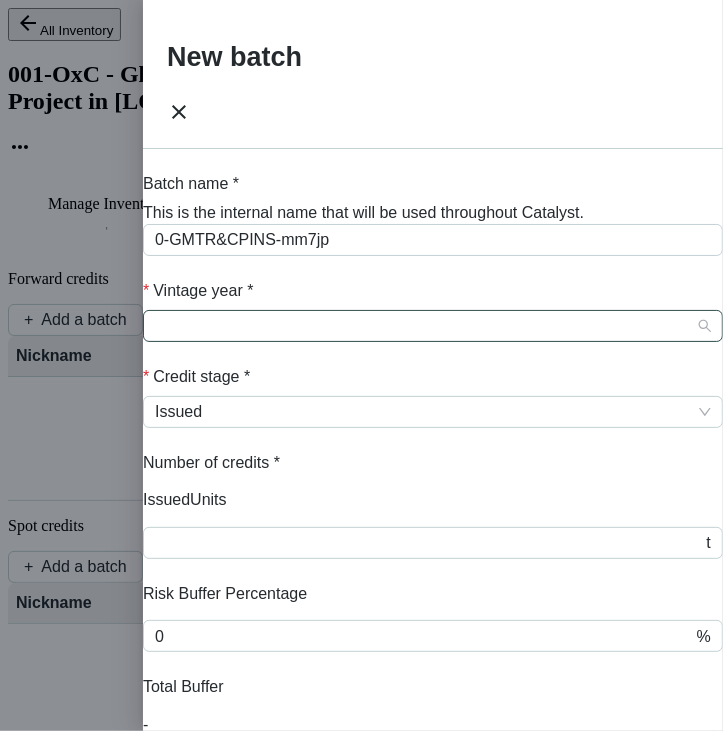 click on "Vintage year   *" at bounding box center (423, 326) 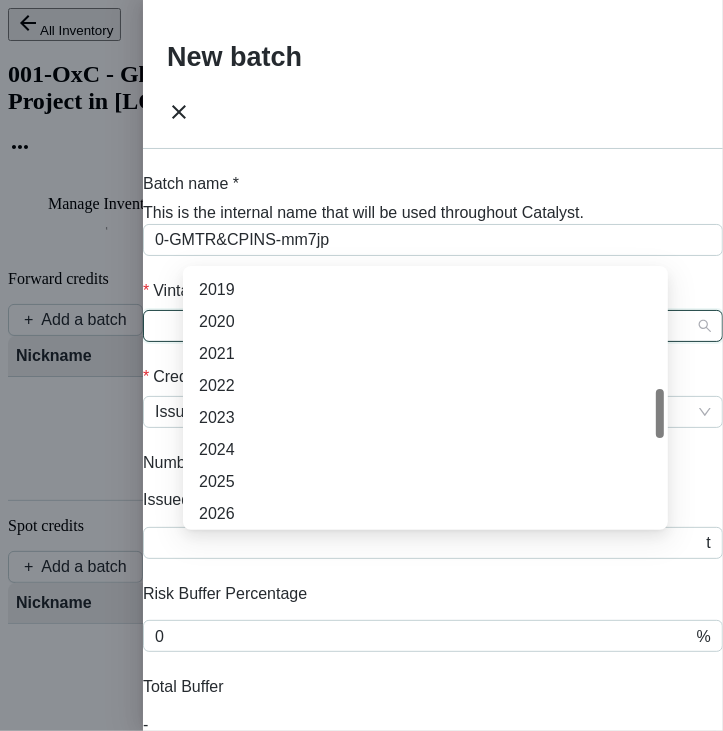 scroll, scrollTop: 605, scrollLeft: 0, axis: vertical 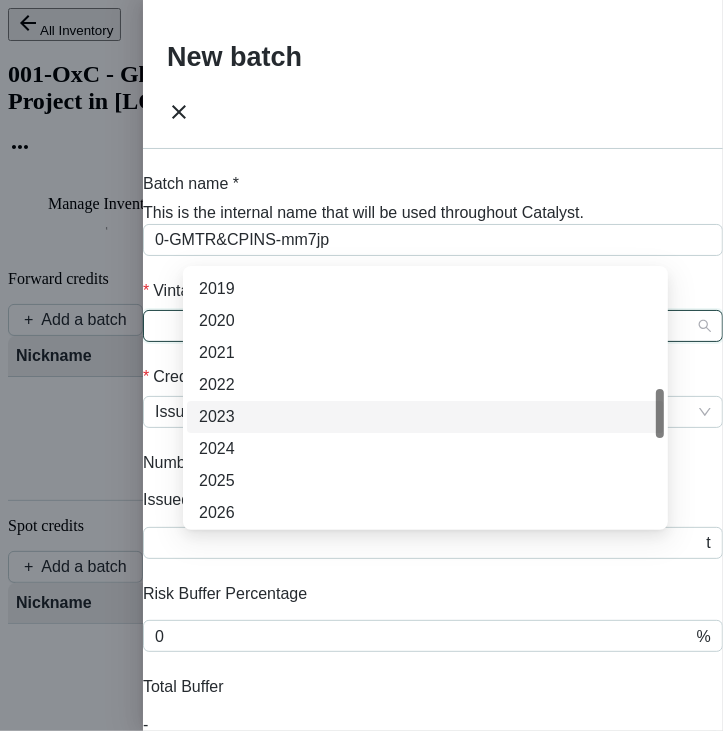 click on "2023" at bounding box center [425, 417] 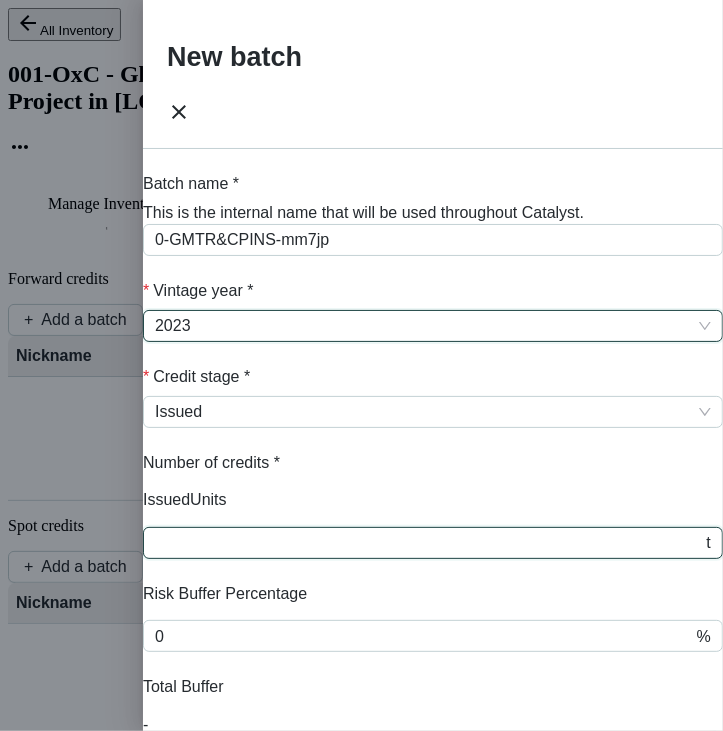 click at bounding box center [429, 543] 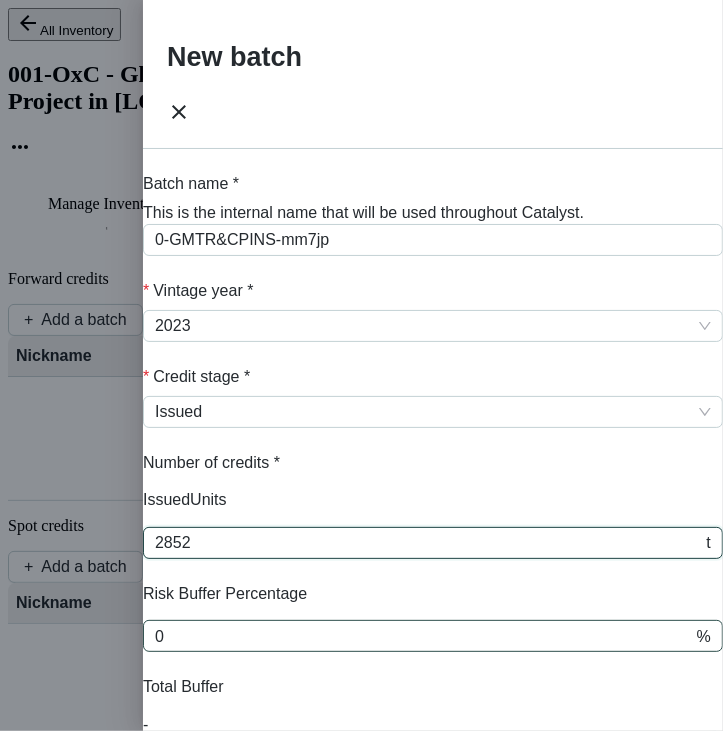 type on "2852" 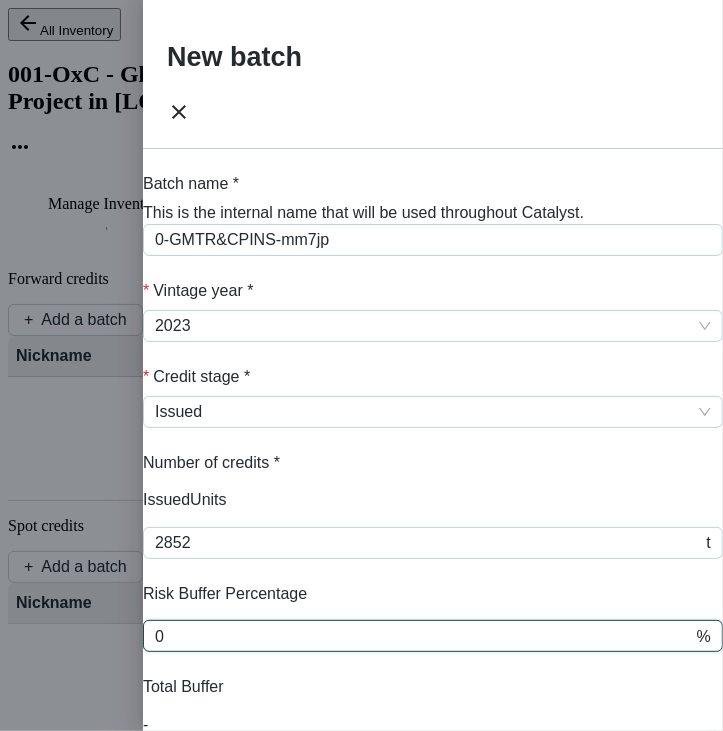 click on "0" at bounding box center [424, 637] 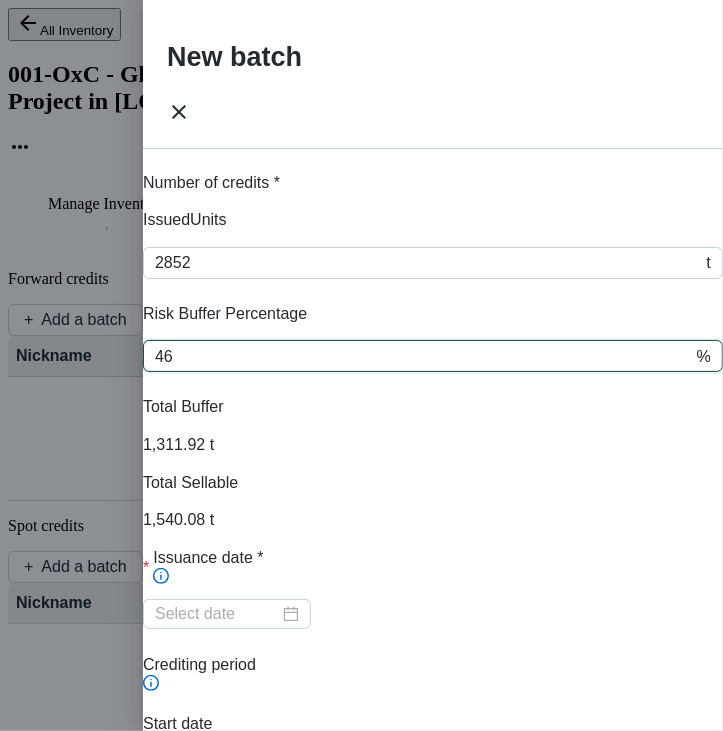 scroll, scrollTop: 280, scrollLeft: 0, axis: vertical 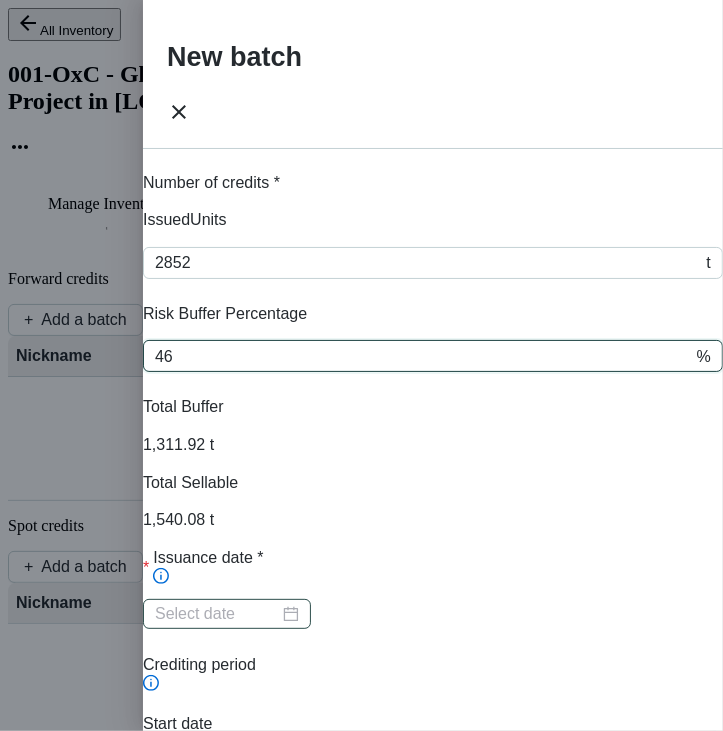 type on "46" 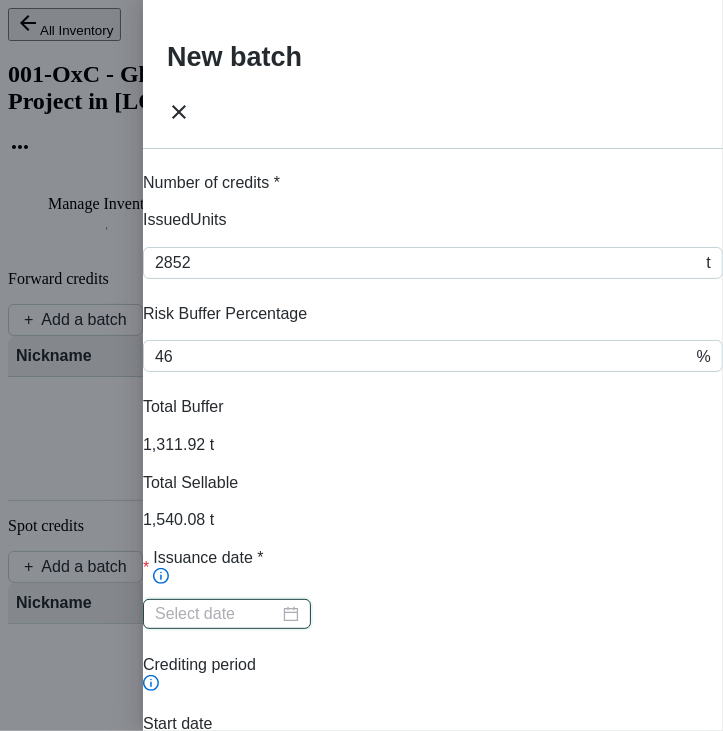 drag, startPoint x: 475, startPoint y: 443, endPoint x: 384, endPoint y: 439, distance: 91.08787 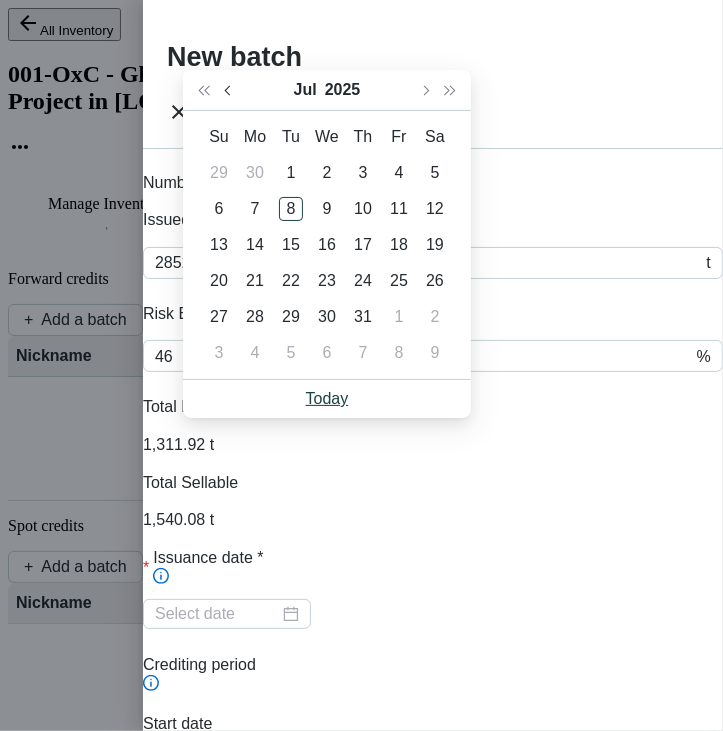 click at bounding box center [229, 90] 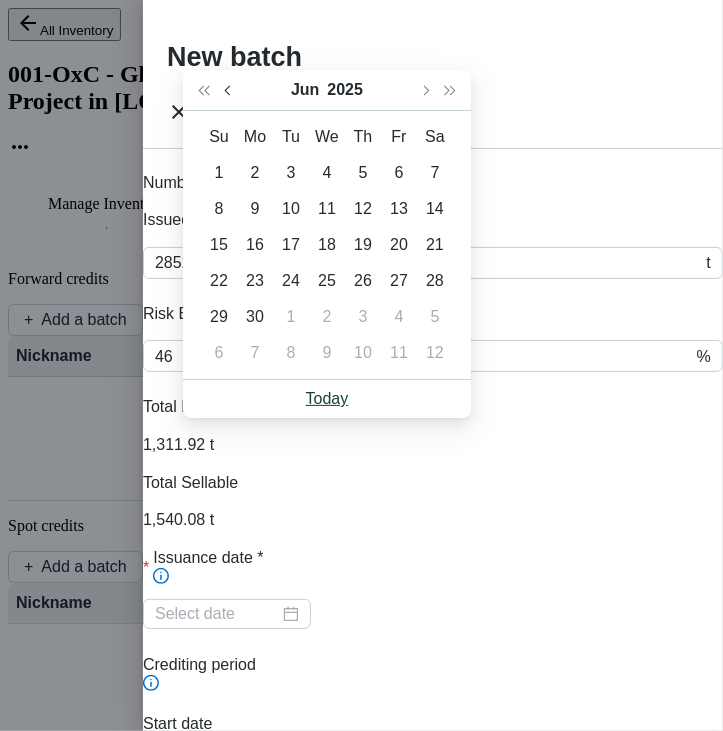 click at bounding box center (229, 90) 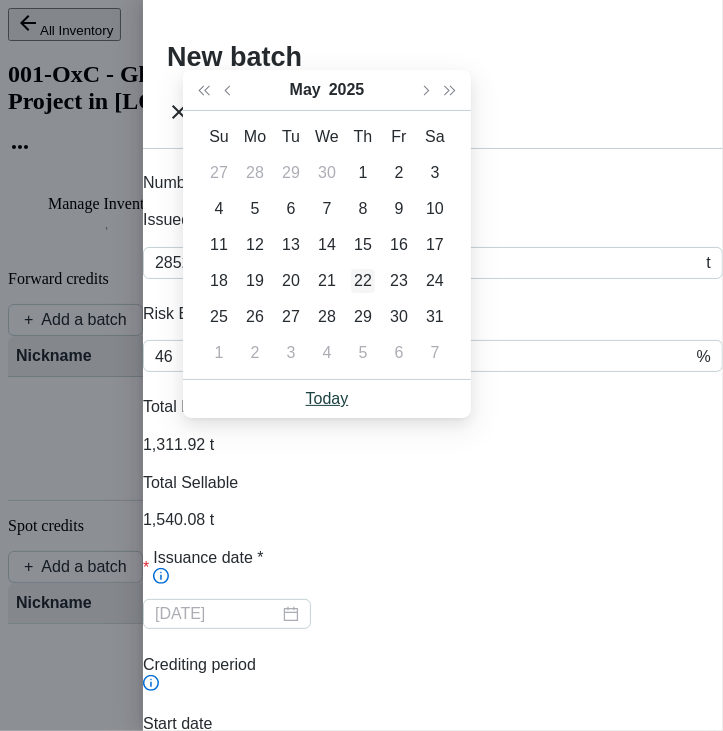 click on "22" at bounding box center [363, 281] 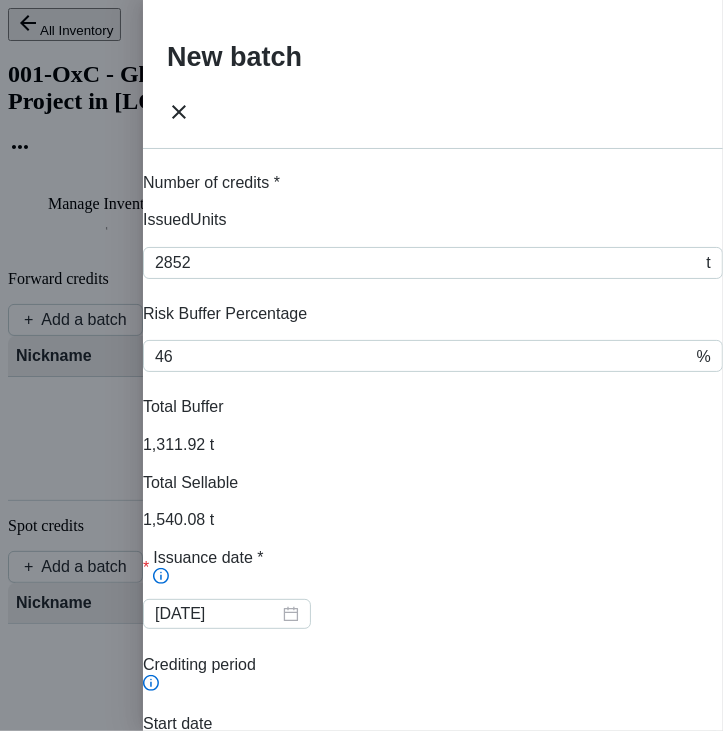 click at bounding box center [227, 767] 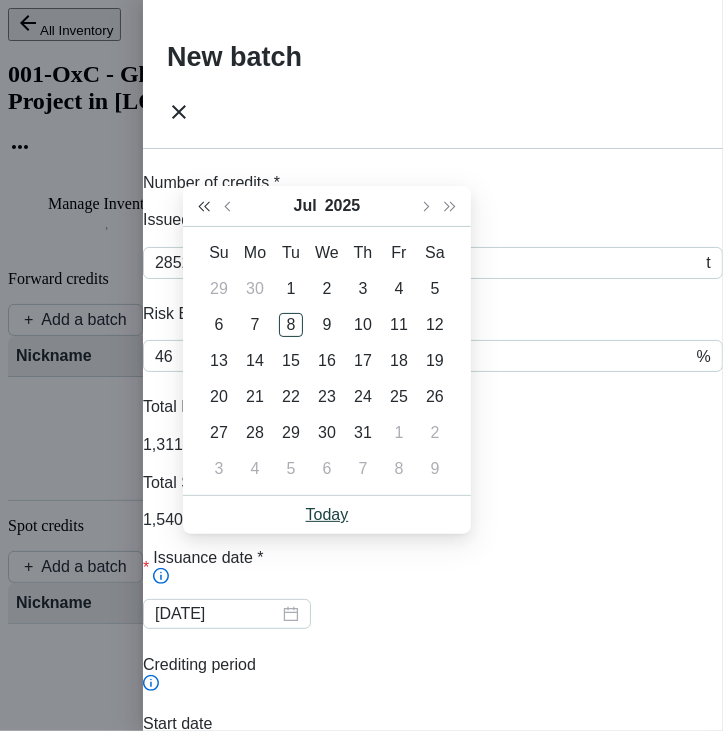 drag, startPoint x: 225, startPoint y: 211, endPoint x: 206, endPoint y: 203, distance: 20.615528 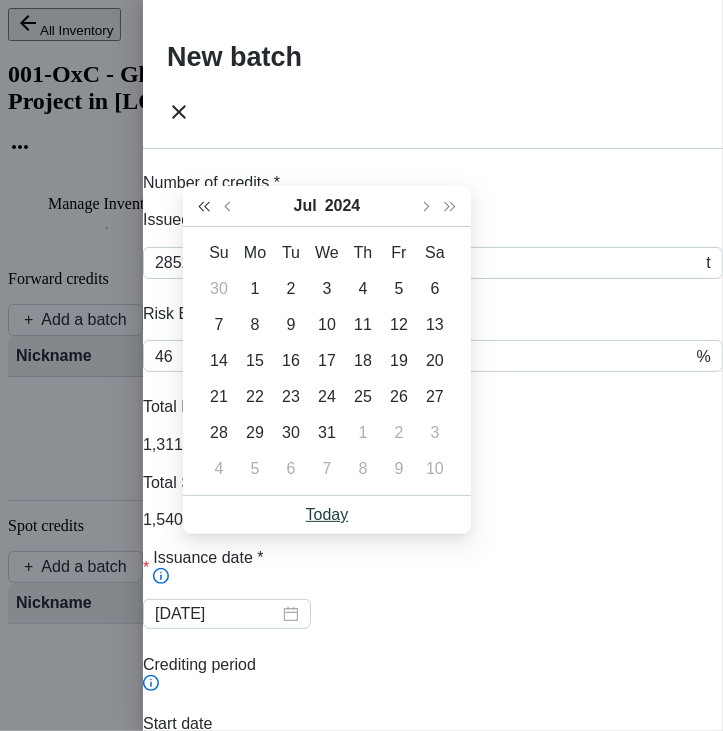 click at bounding box center [0, 0] 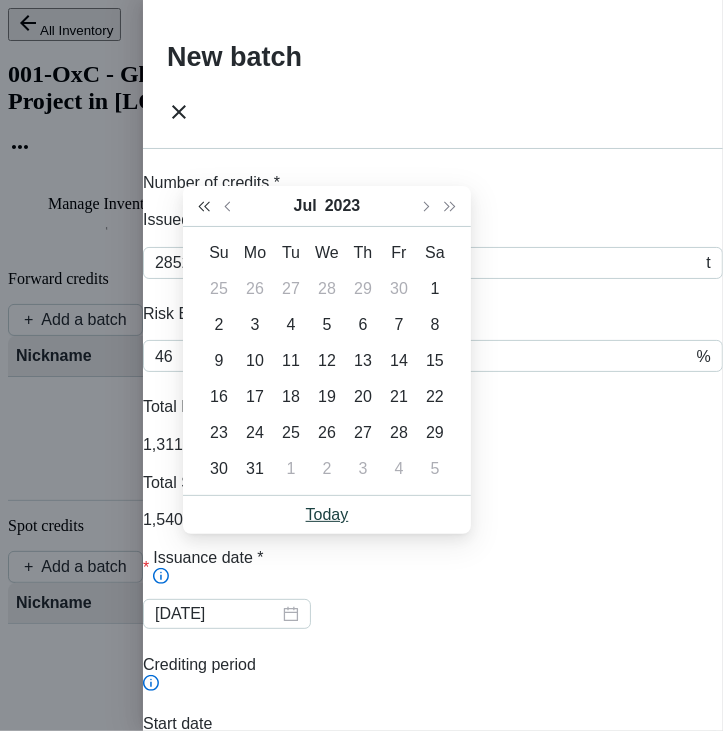 click at bounding box center [0, 0] 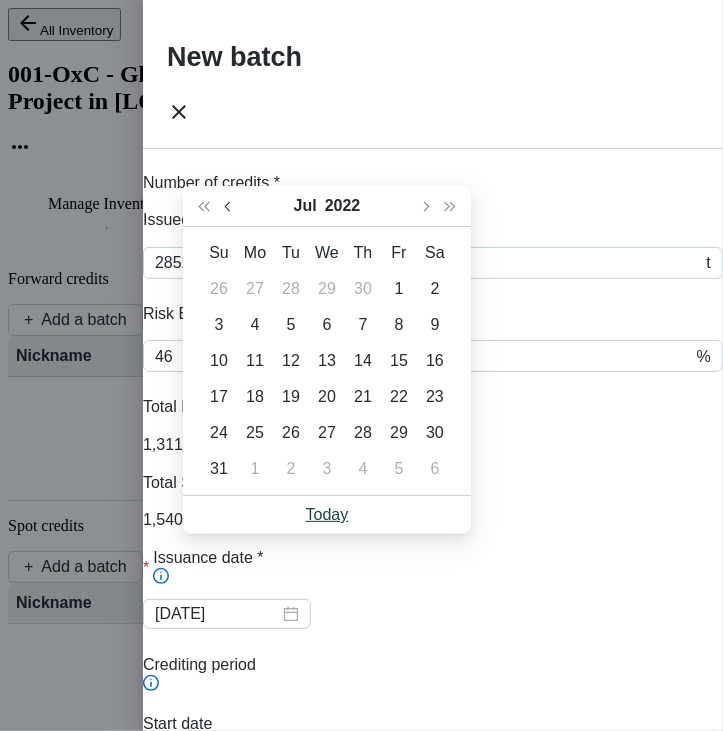 click at bounding box center [0, 0] 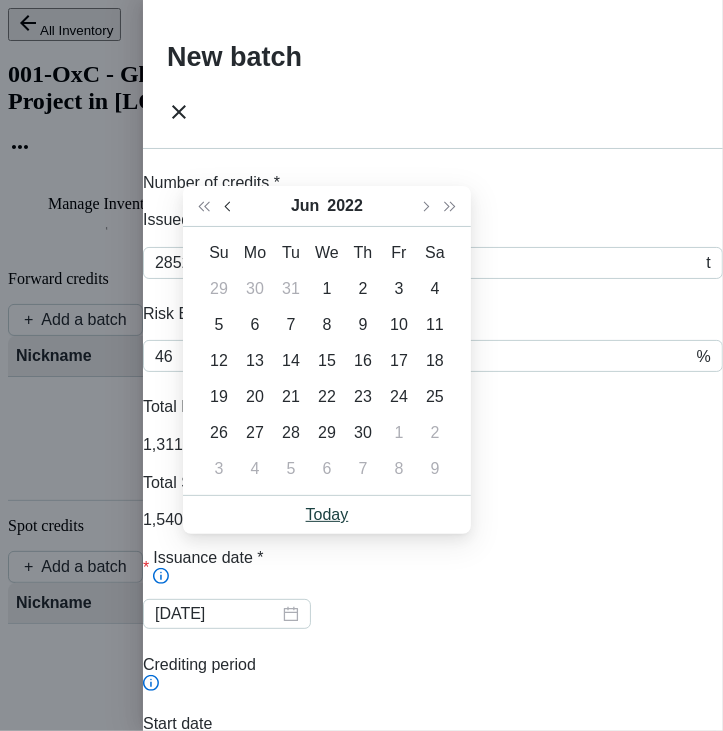 click at bounding box center [0, 0] 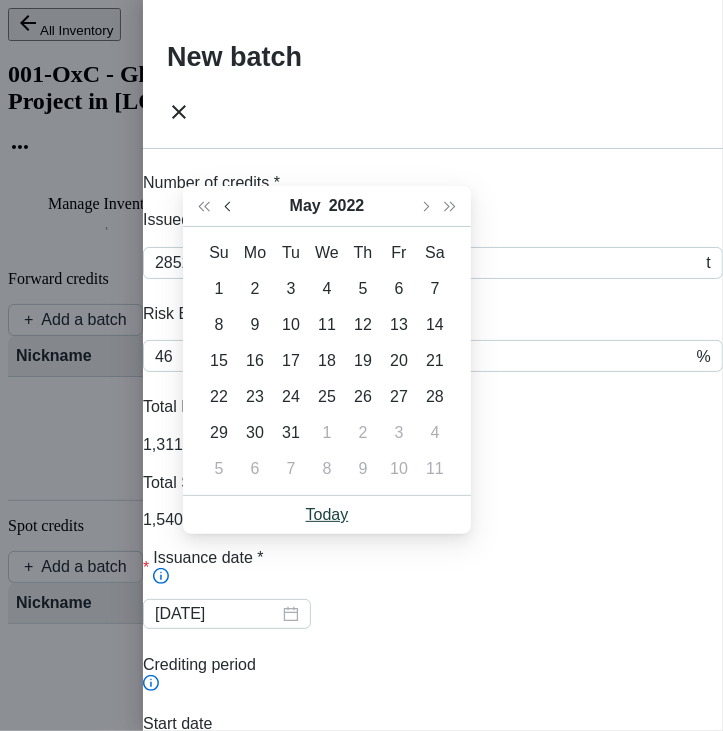 click at bounding box center [0, 0] 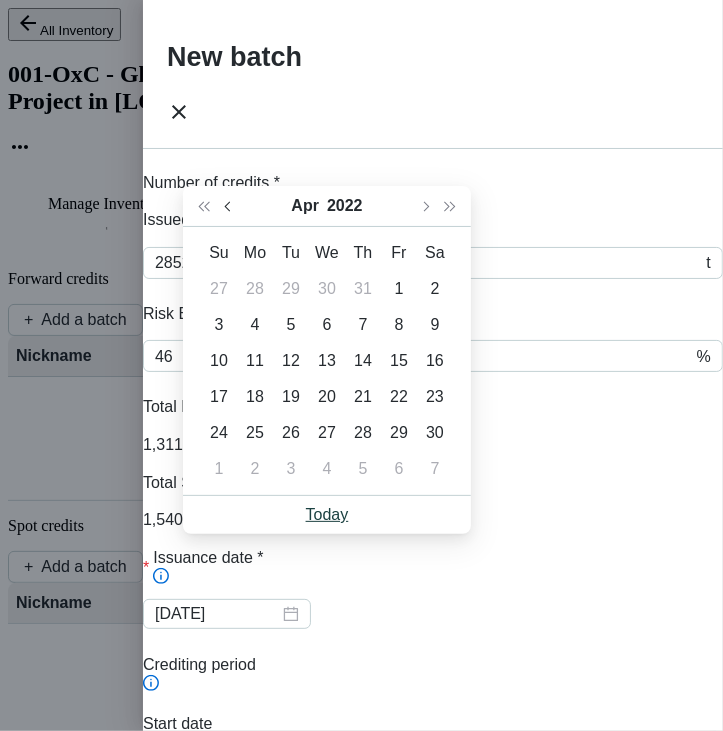 click at bounding box center (0, 0) 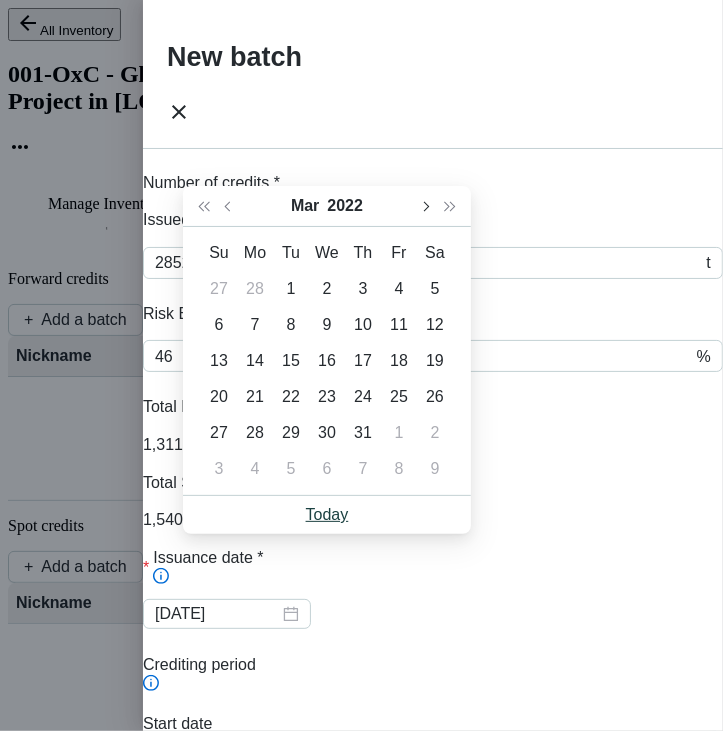 click at bounding box center [0, 0] 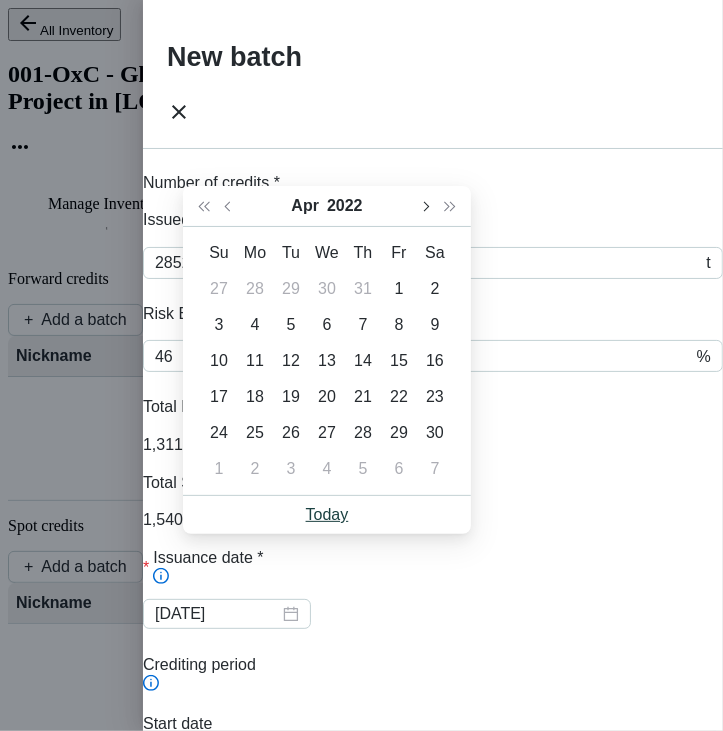 click at bounding box center (0, 0) 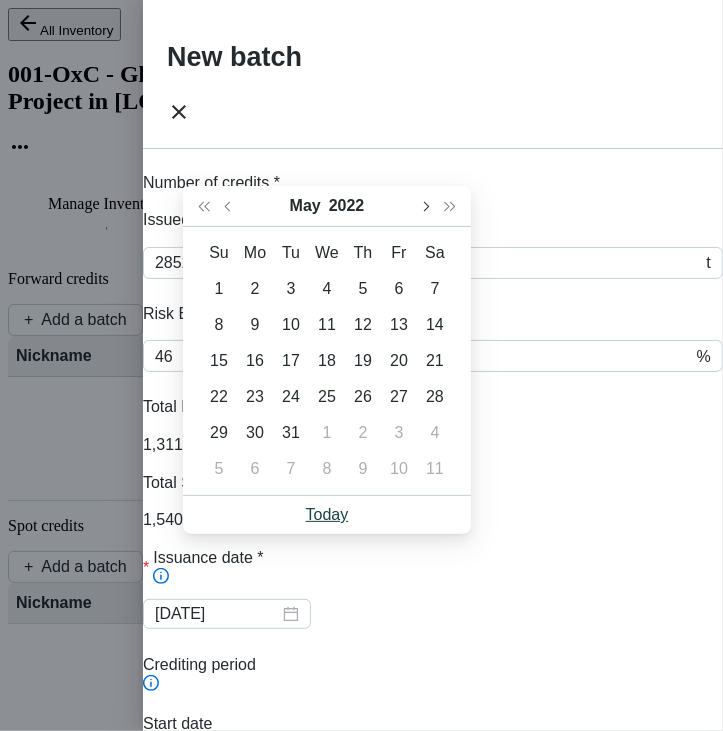 click at bounding box center (0, 0) 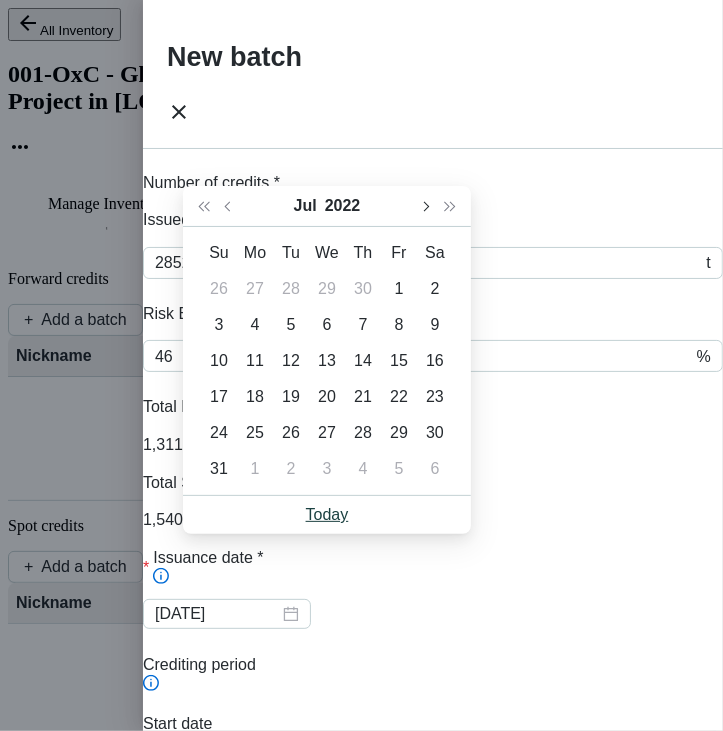 click at bounding box center (0, 0) 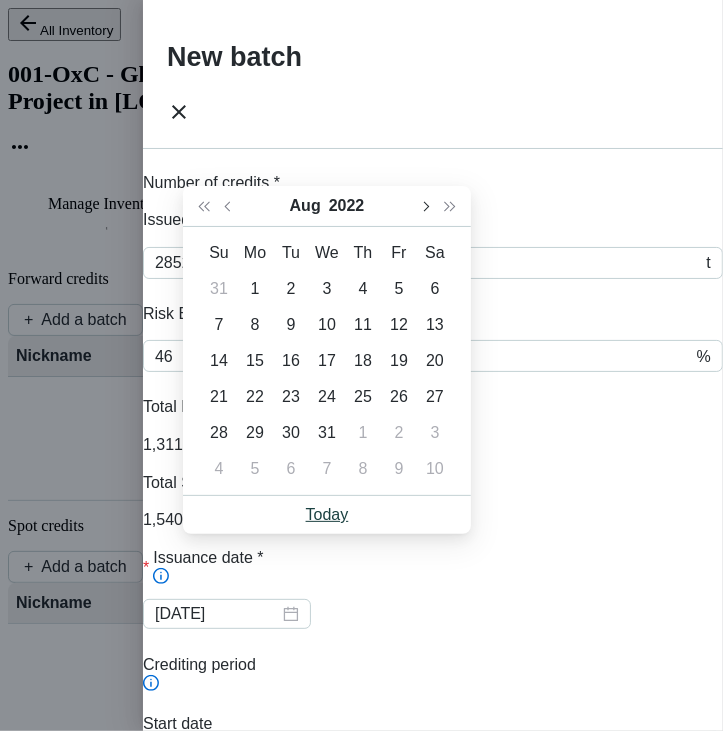 click at bounding box center [0, 0] 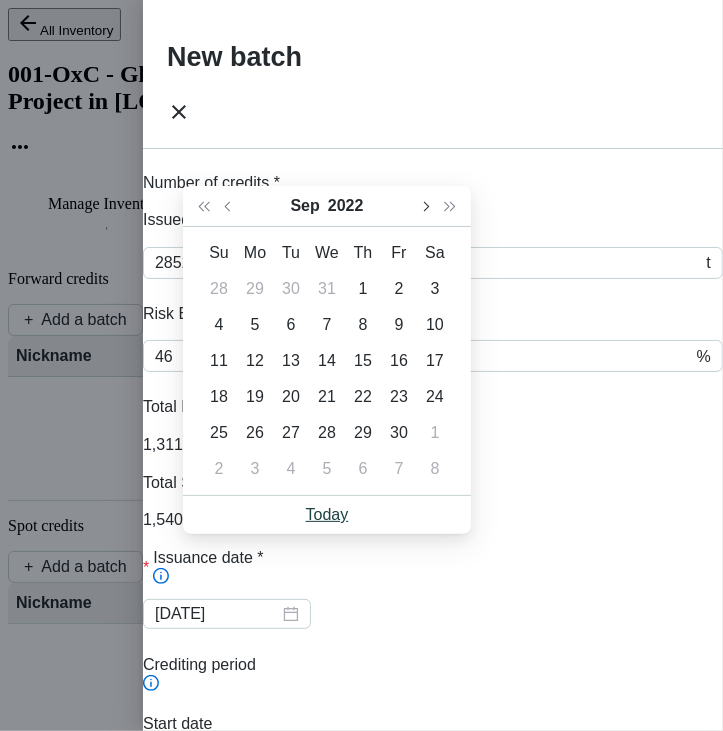 click at bounding box center (0, 0) 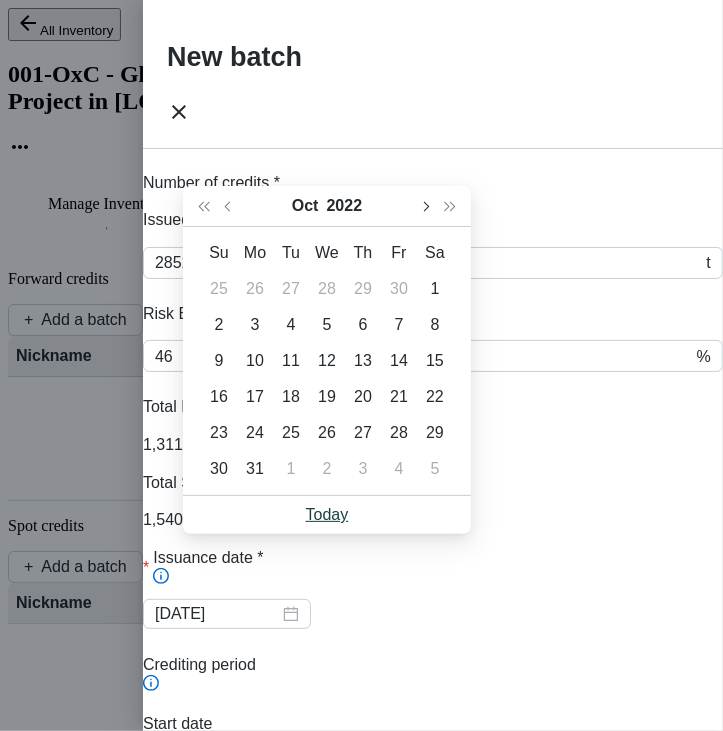 click at bounding box center (0, 0) 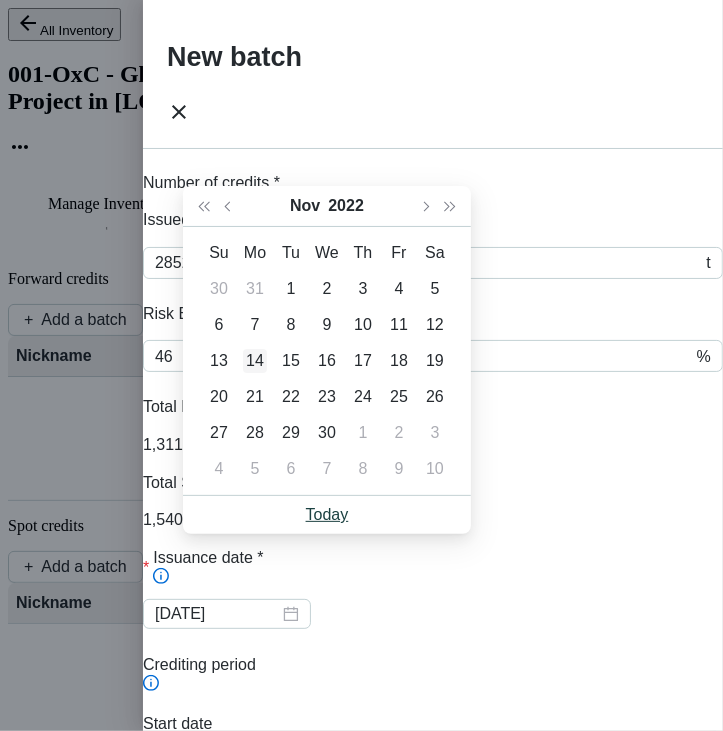 click on "14" at bounding box center [0, 0] 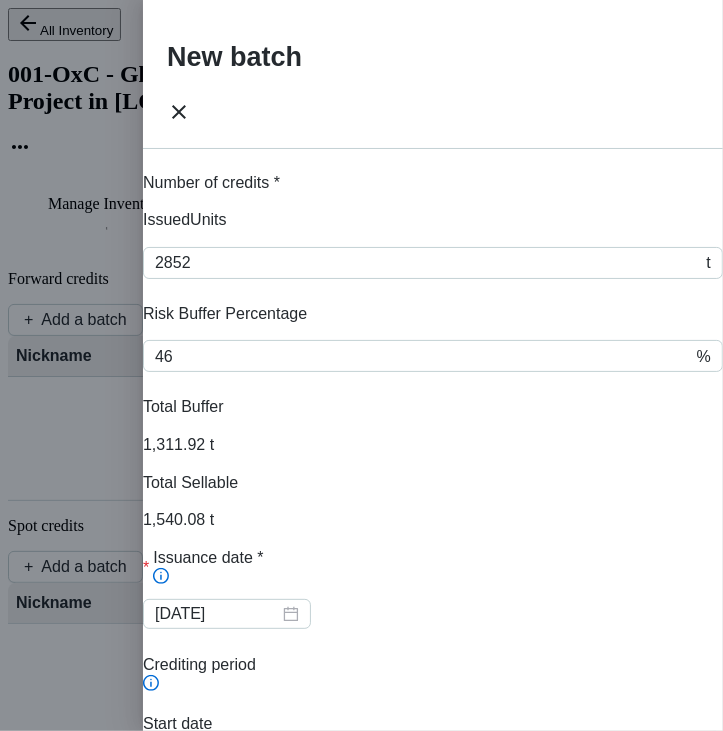 click at bounding box center (227, 767) 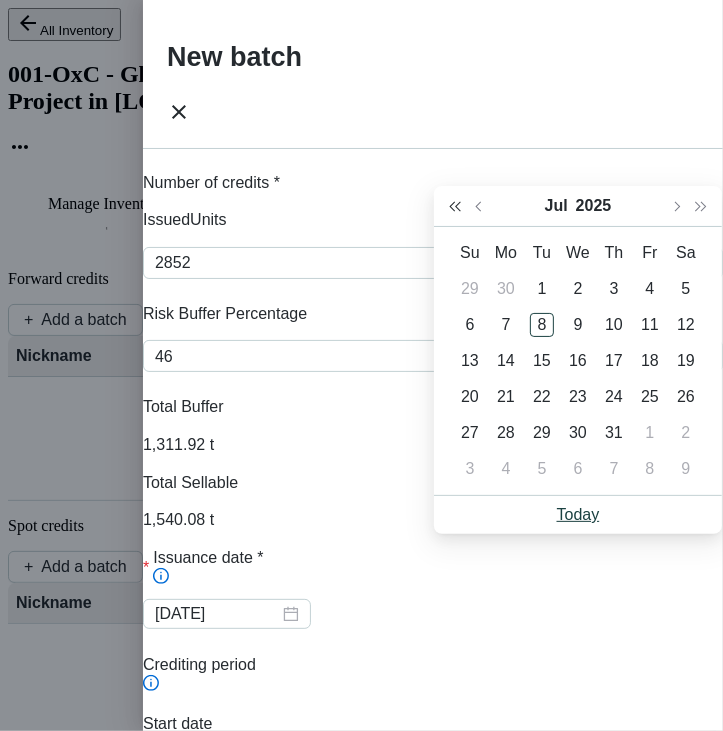 click at bounding box center (0, 0) 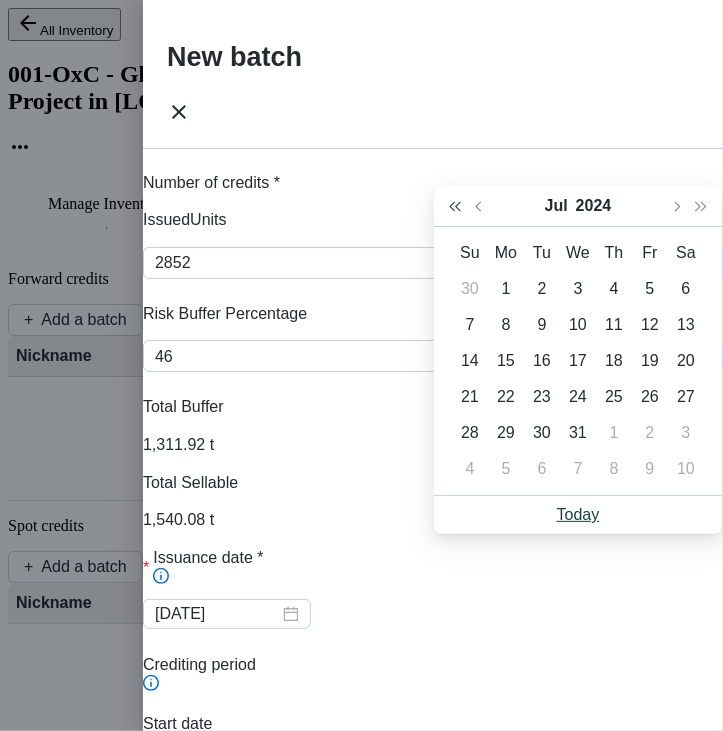 click at bounding box center (0, 0) 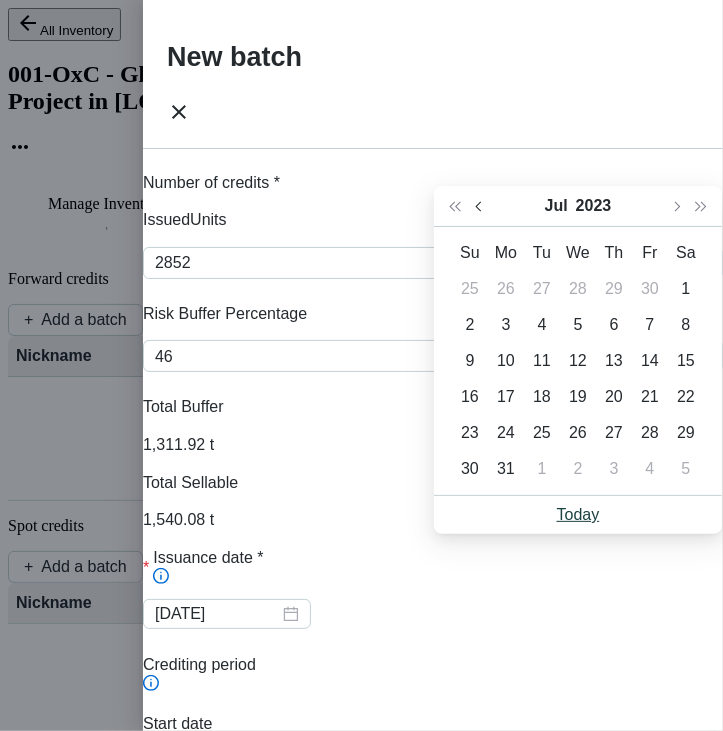 click at bounding box center (0, 0) 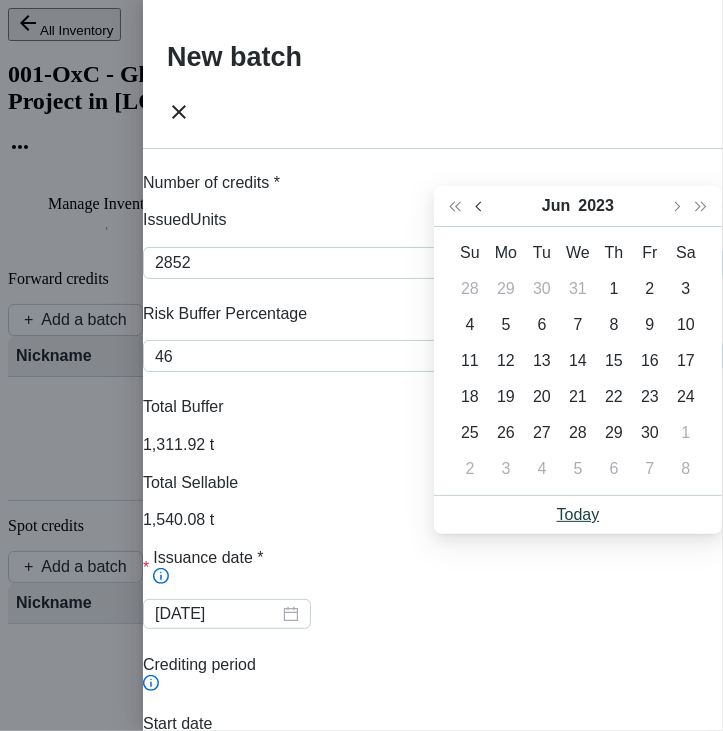 click at bounding box center [0, 0] 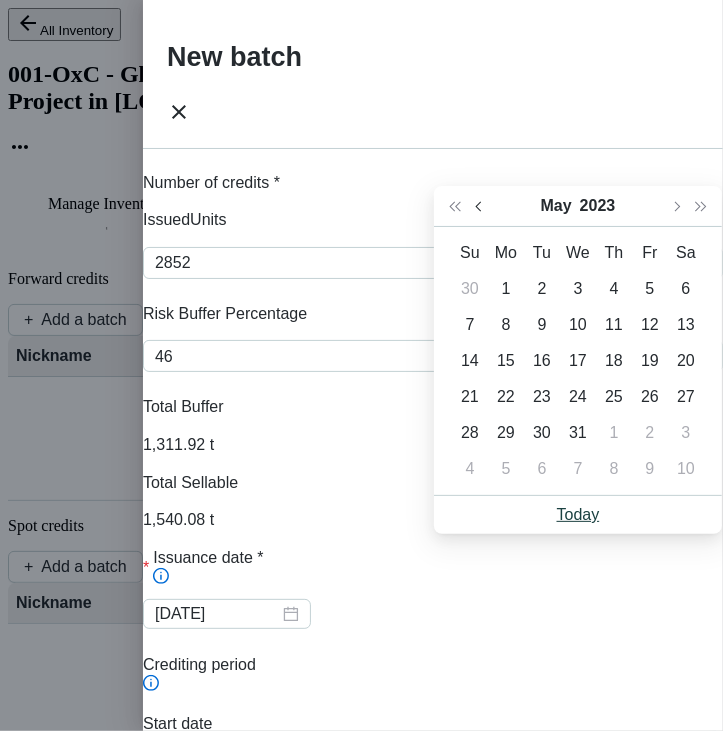 click at bounding box center [0, 0] 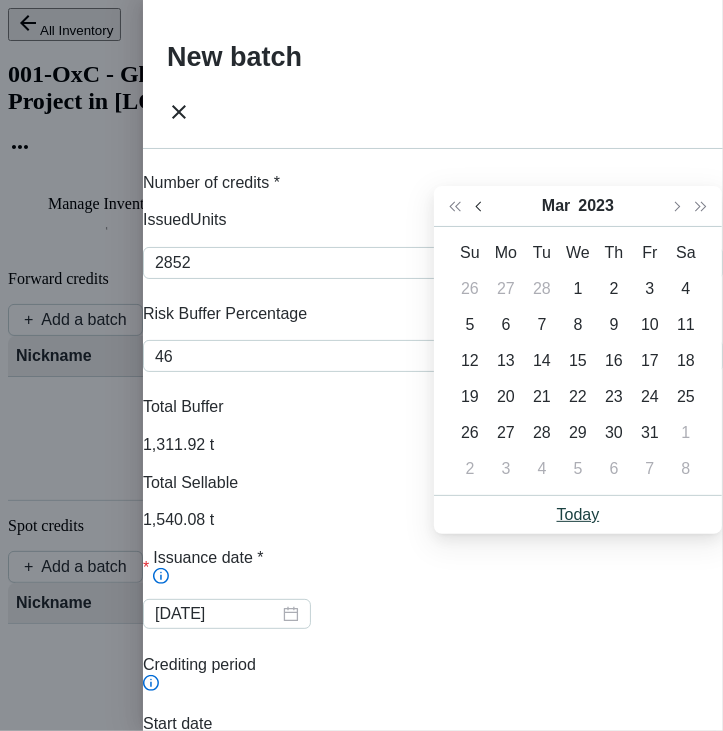 click at bounding box center (0, 0) 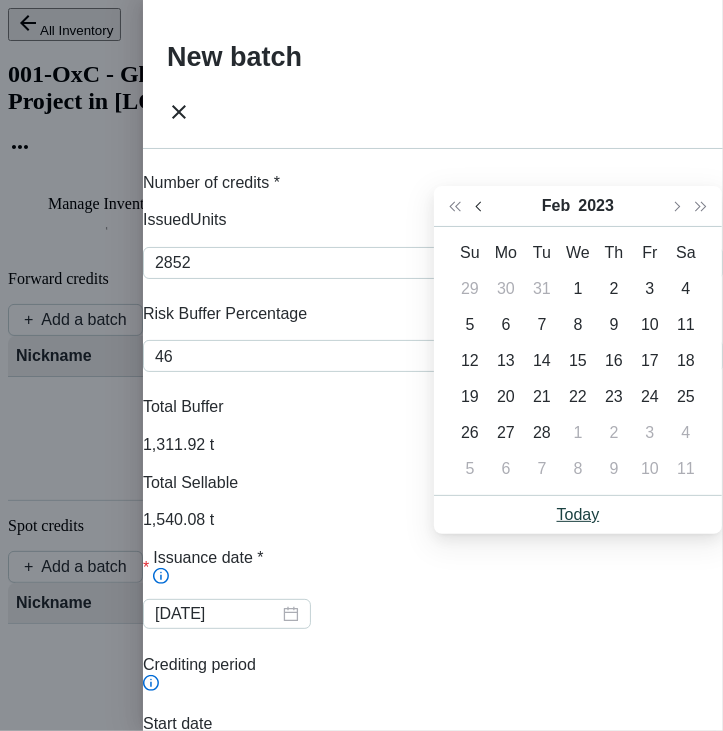 click at bounding box center [0, 0] 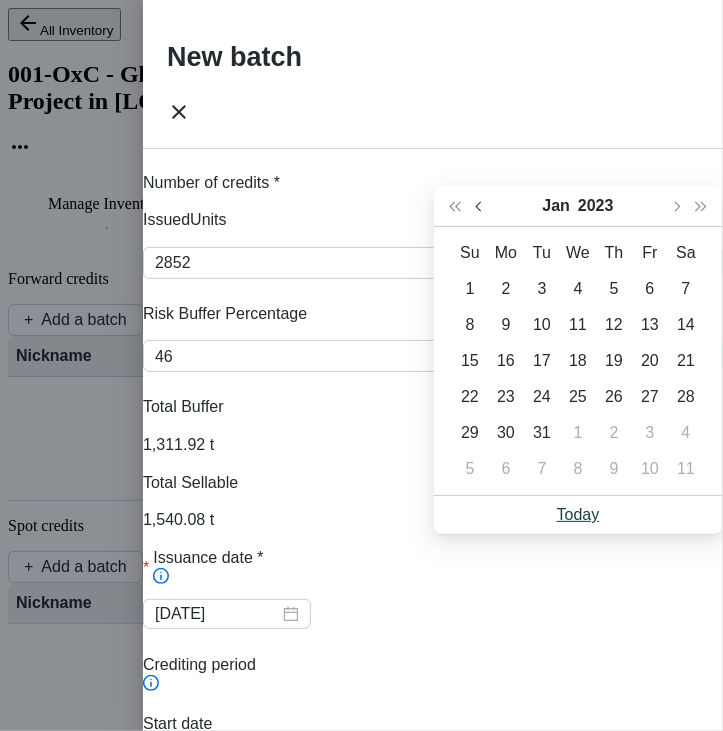 click at bounding box center [0, 0] 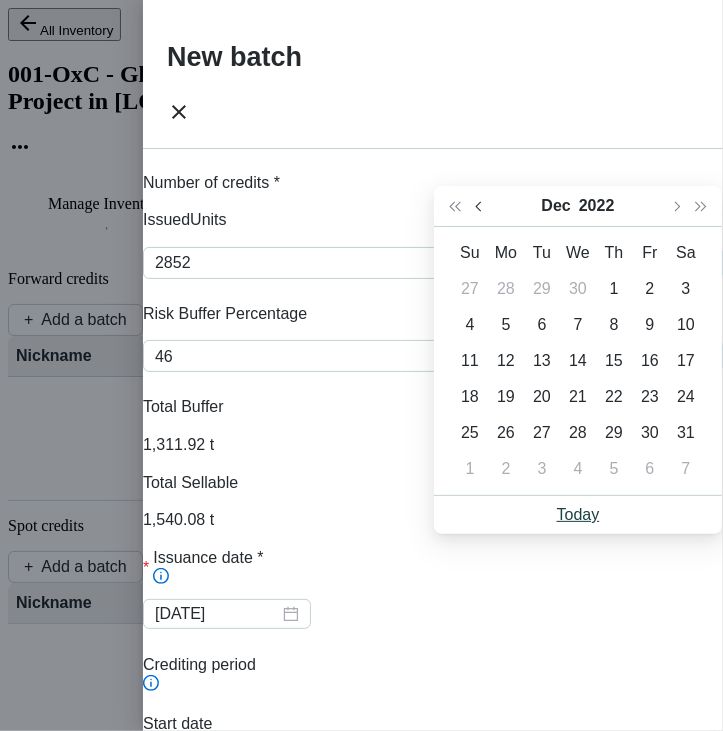 click at bounding box center [0, 0] 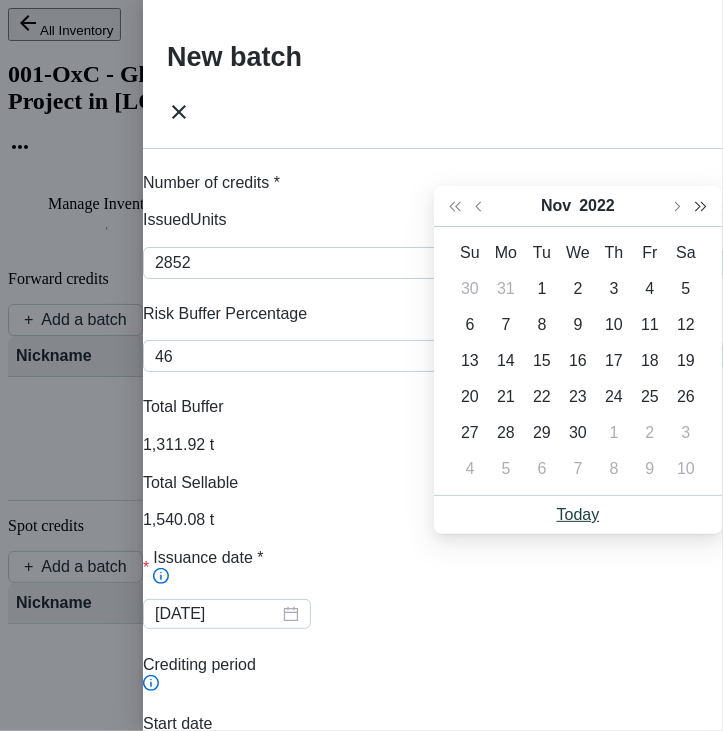 click at bounding box center [0, 0] 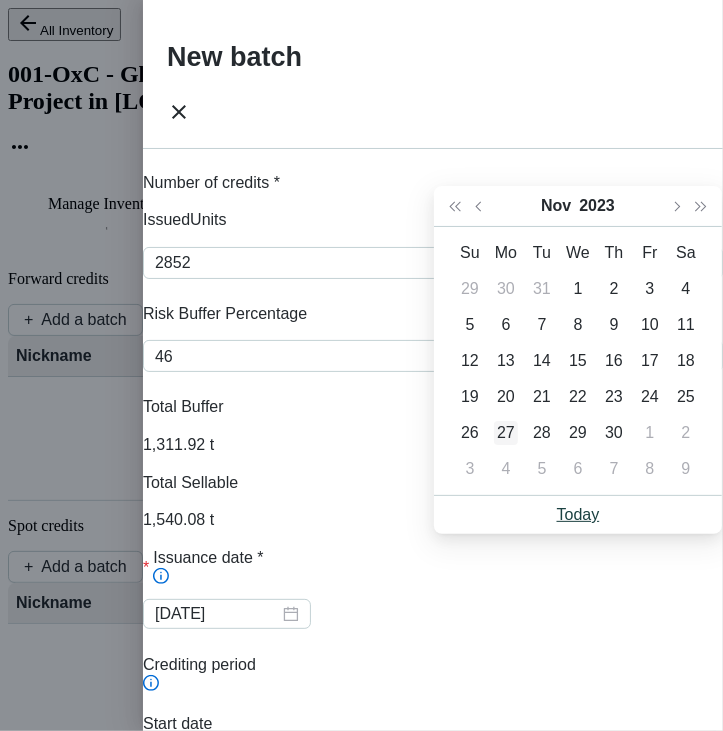 click on "27" at bounding box center [0, 0] 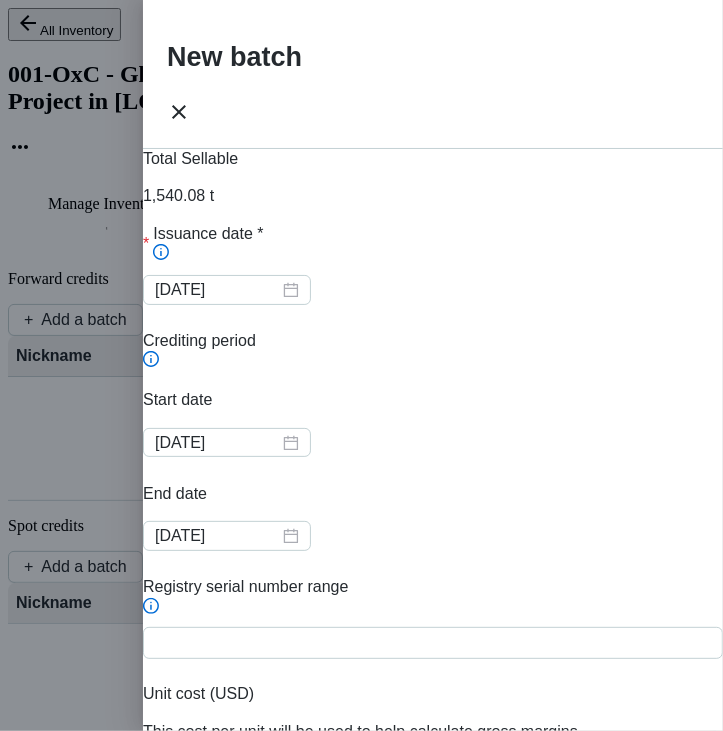 scroll, scrollTop: 623, scrollLeft: 0, axis: vertical 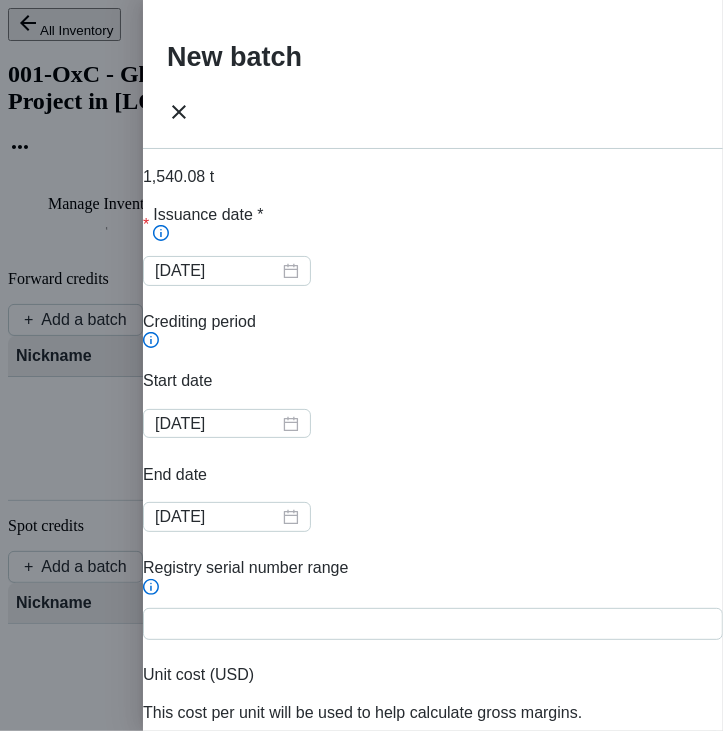 click on "US$0.00" at bounding box center [231, 751] 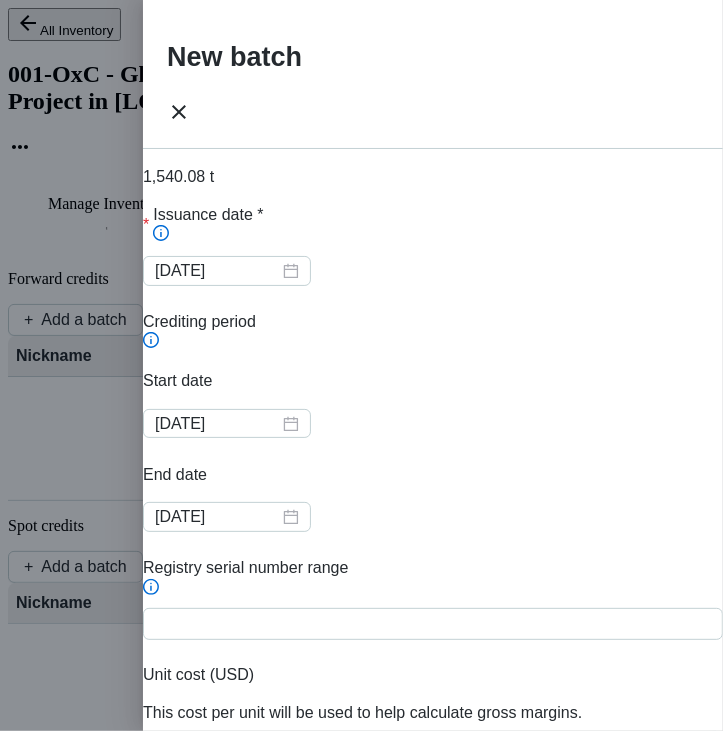type on "US$25.00" 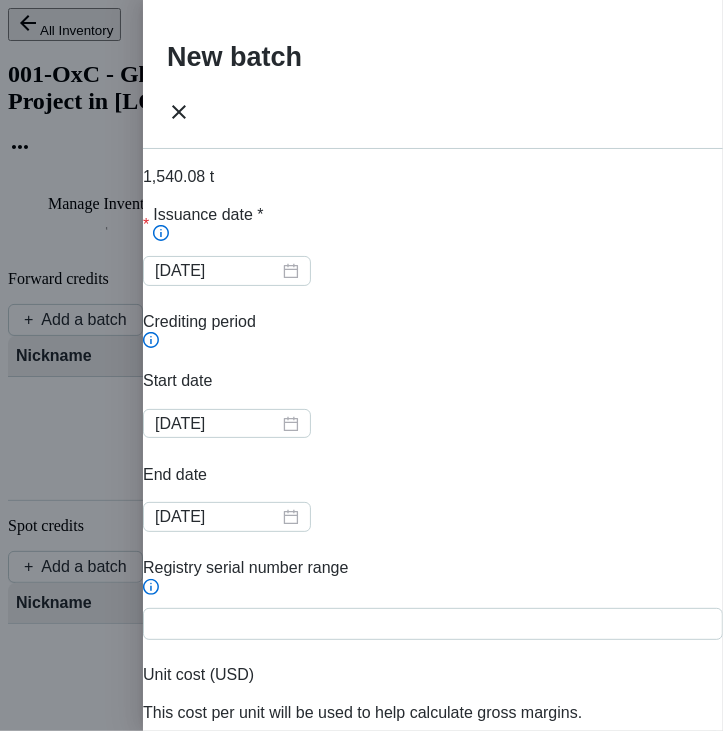 click on "US$0.00" at bounding box center (231, 869) 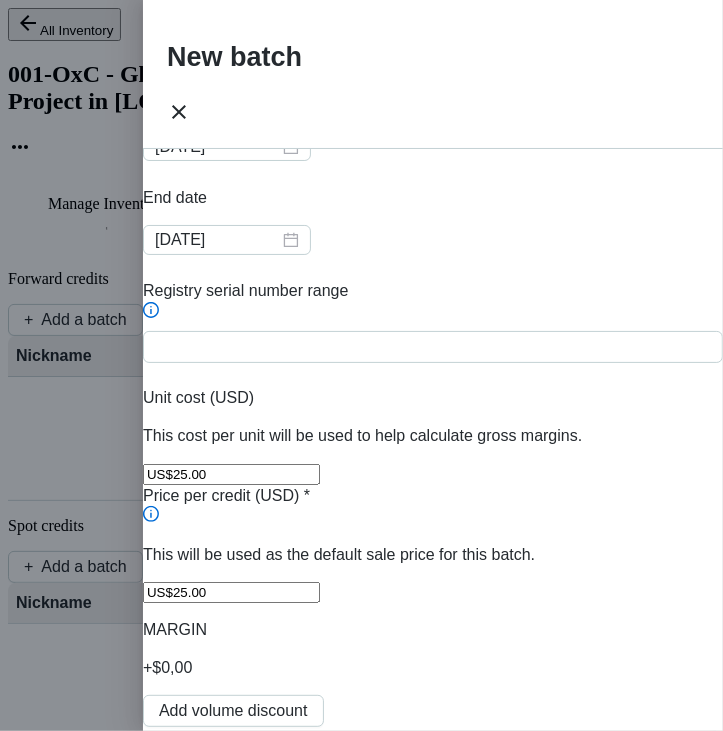 scroll, scrollTop: 911, scrollLeft: 0, axis: vertical 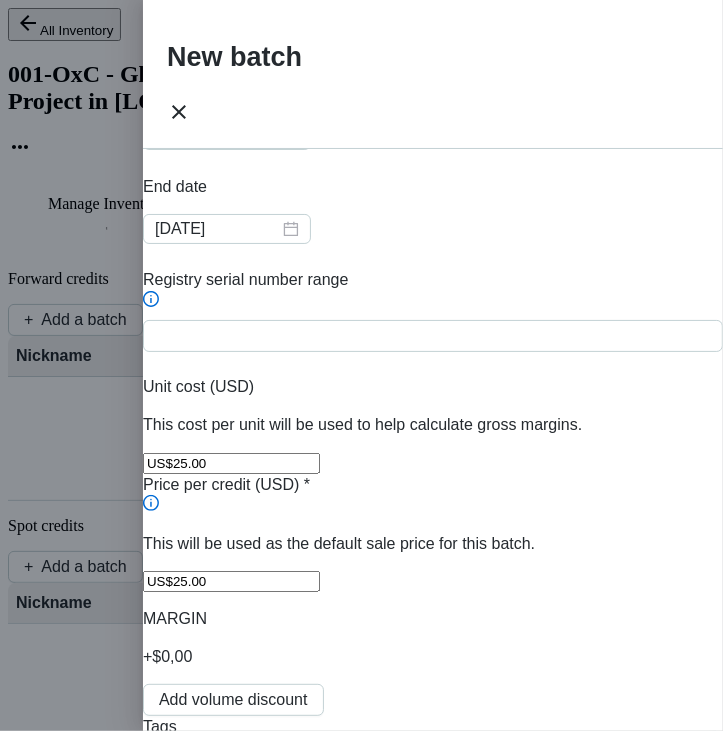 type on "US$25.00" 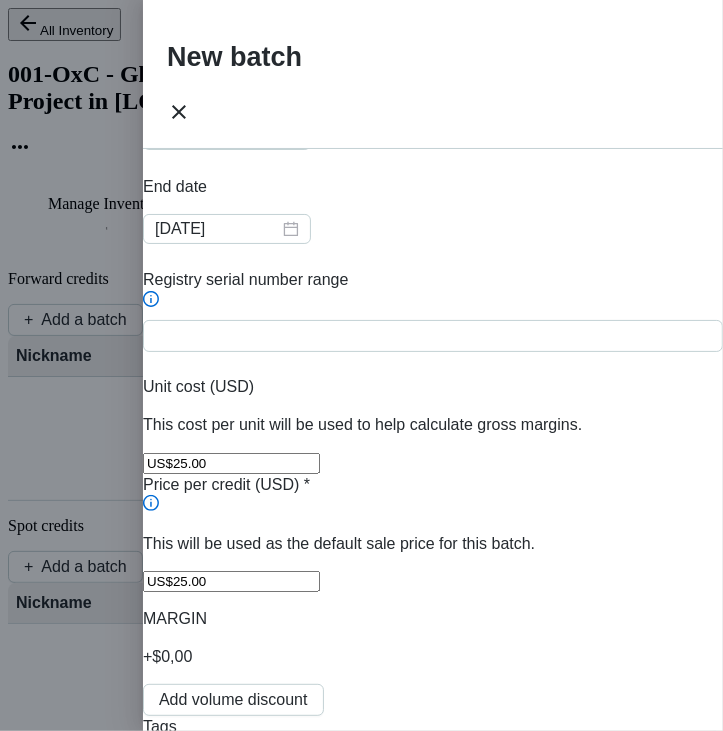 click on "Save" at bounding box center (259, 978) 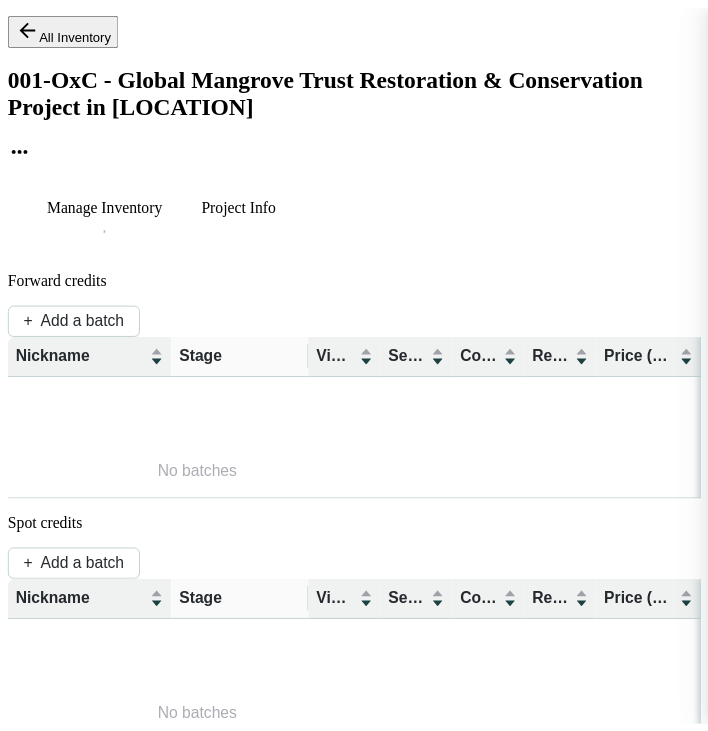 scroll, scrollTop: 817, scrollLeft: 0, axis: vertical 